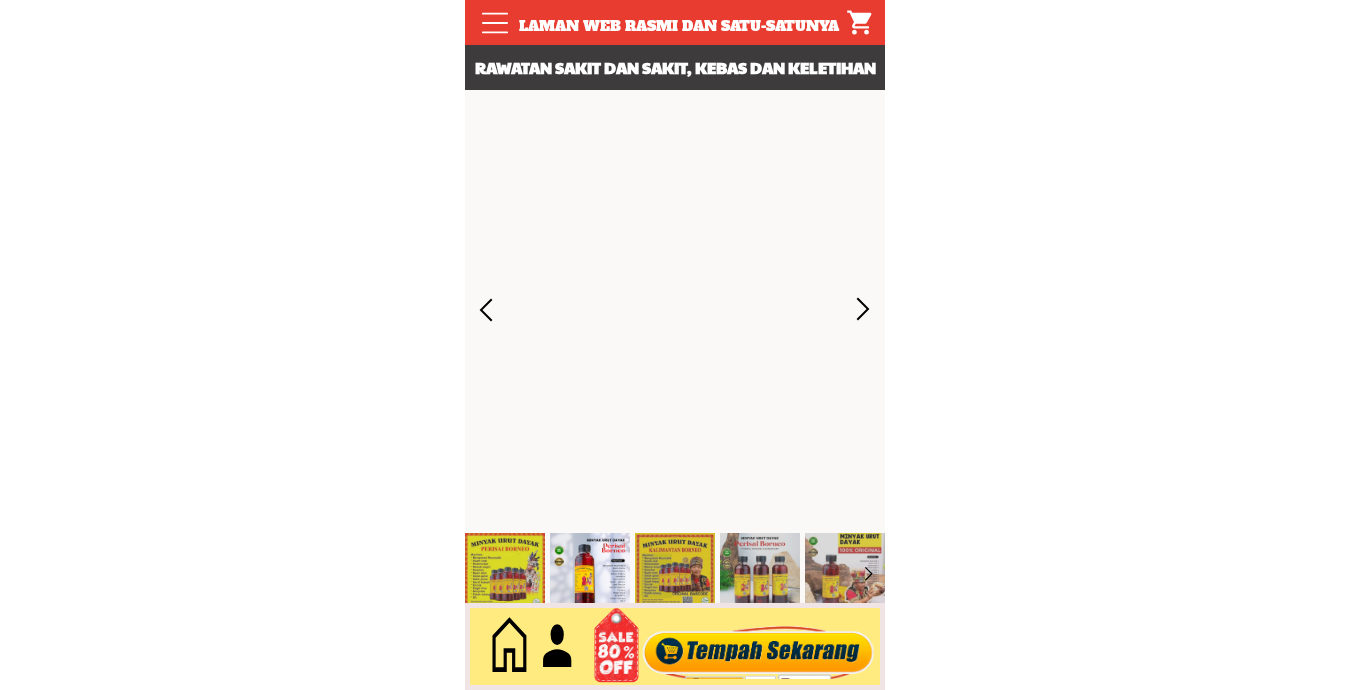 scroll, scrollTop: 0, scrollLeft: 0, axis: both 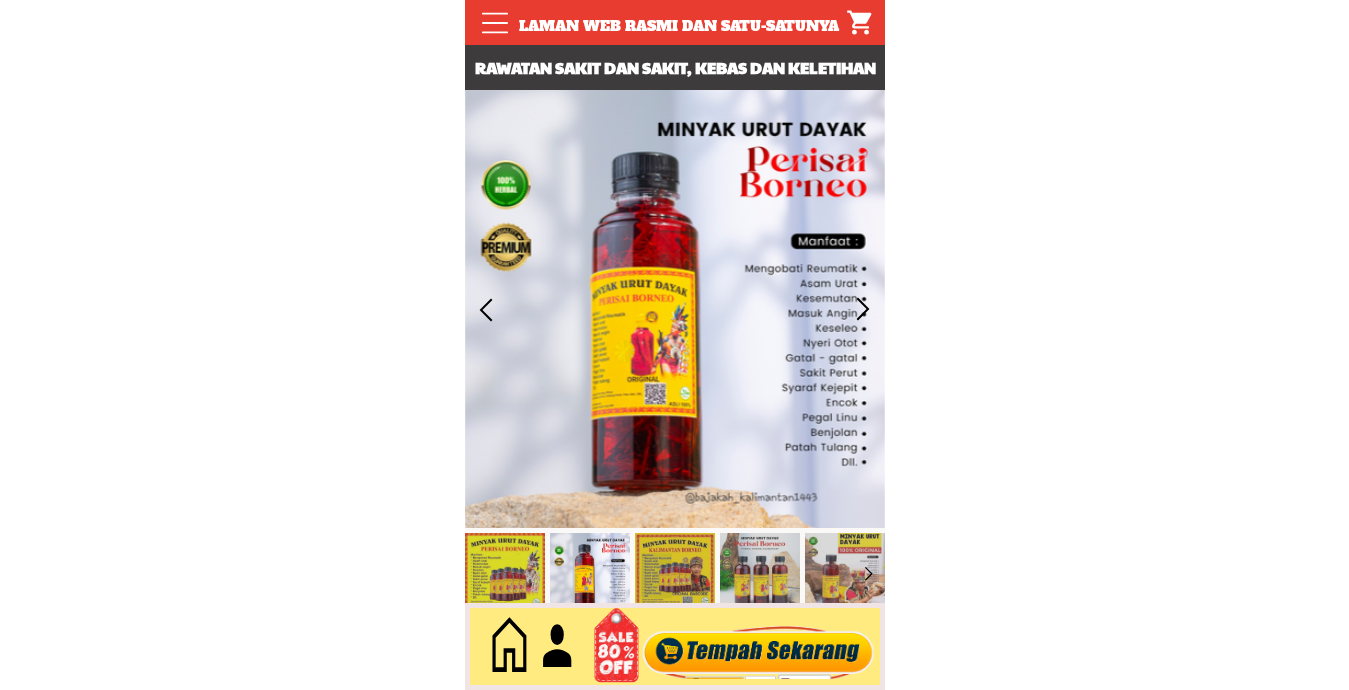 click at bounding box center [758, 647] 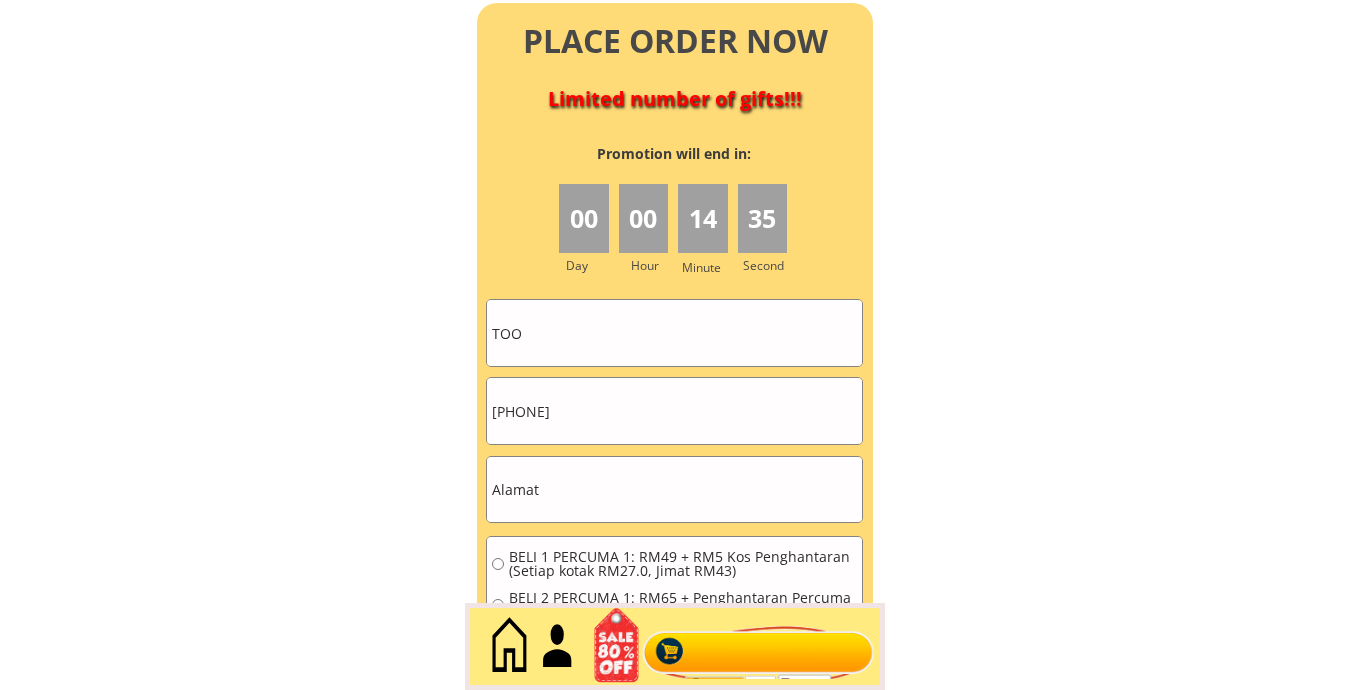 scroll, scrollTop: 9009, scrollLeft: 0, axis: vertical 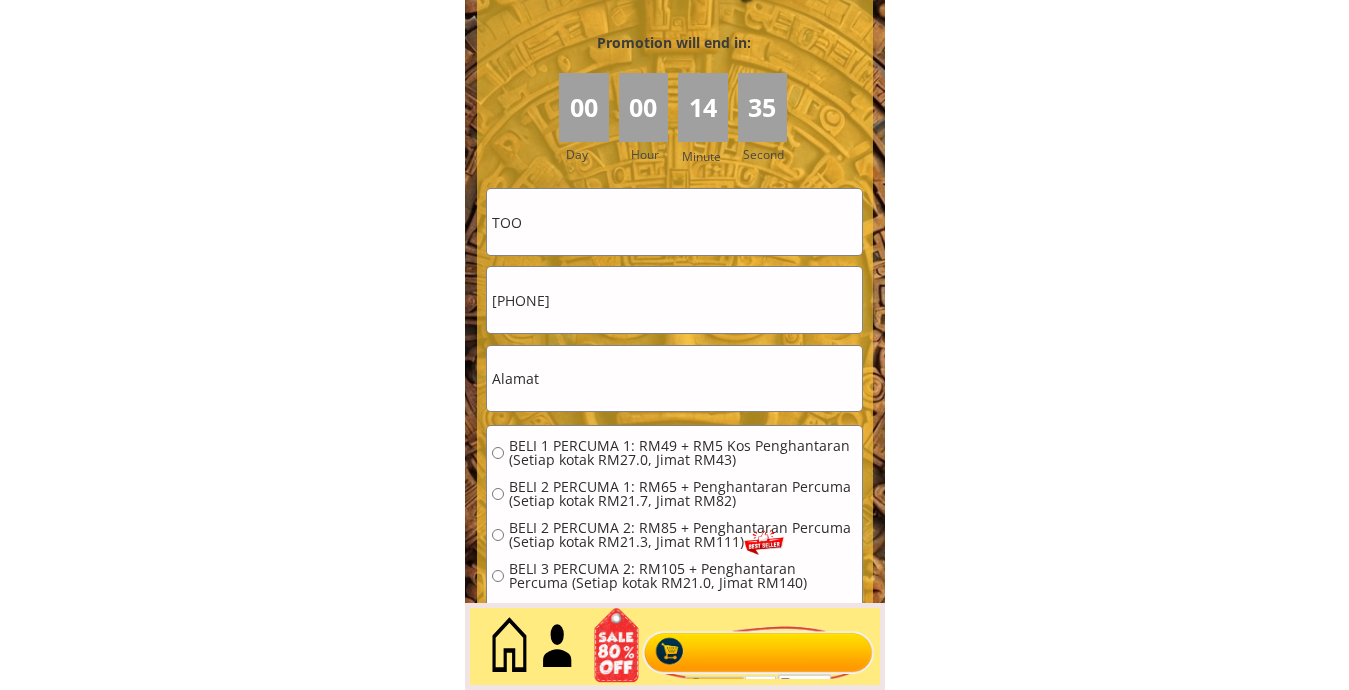 click on "TOO" at bounding box center [674, 222] 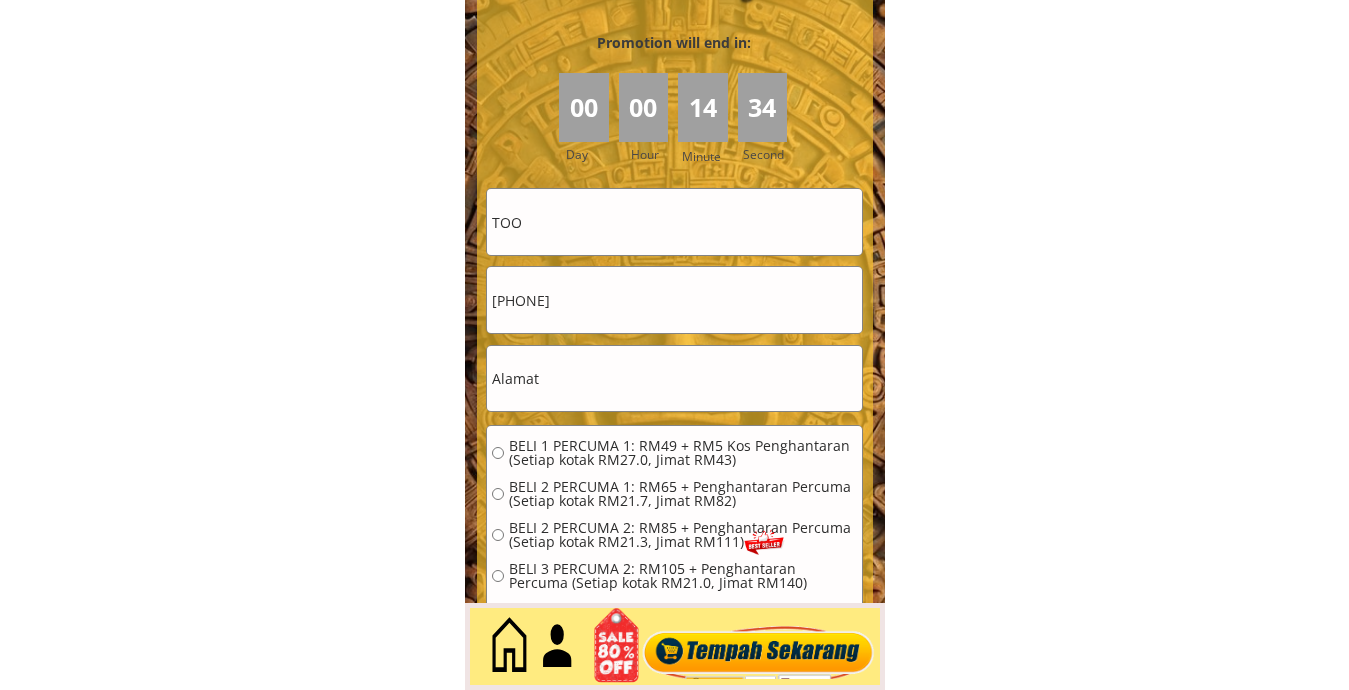 click on "TOO" at bounding box center [674, 222] 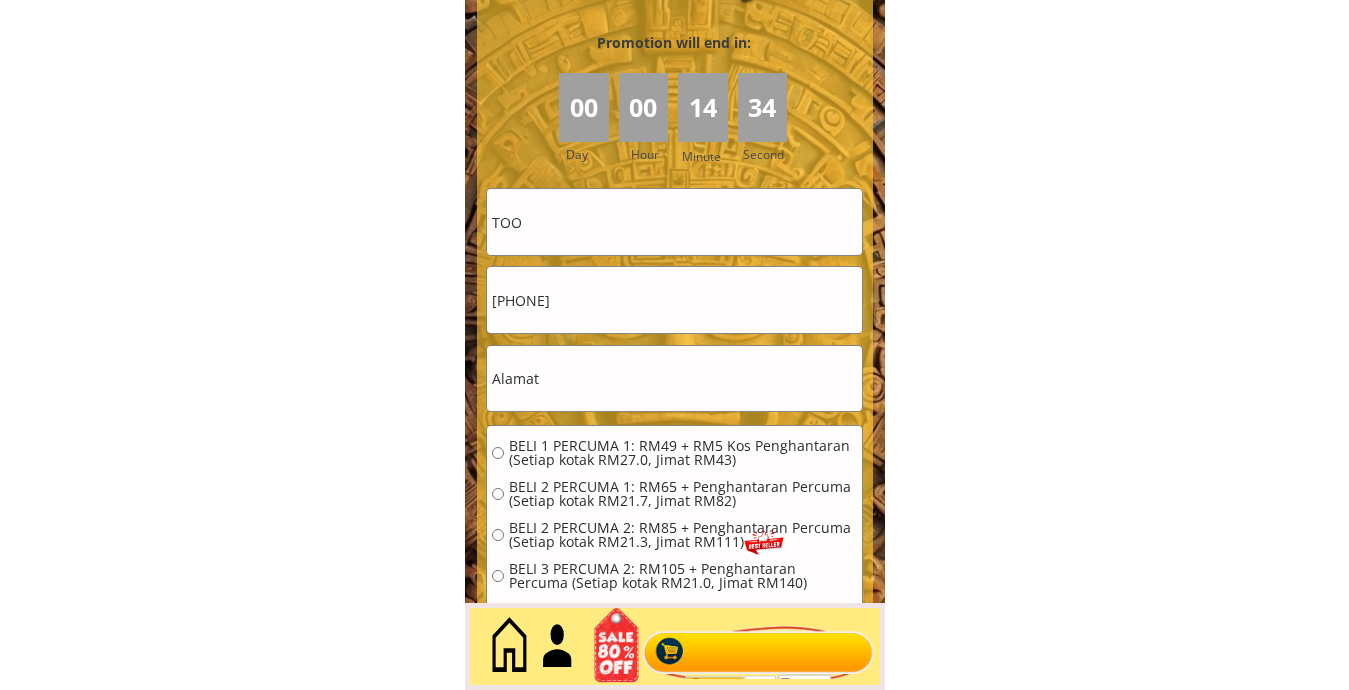 click on "TOO" at bounding box center [674, 222] 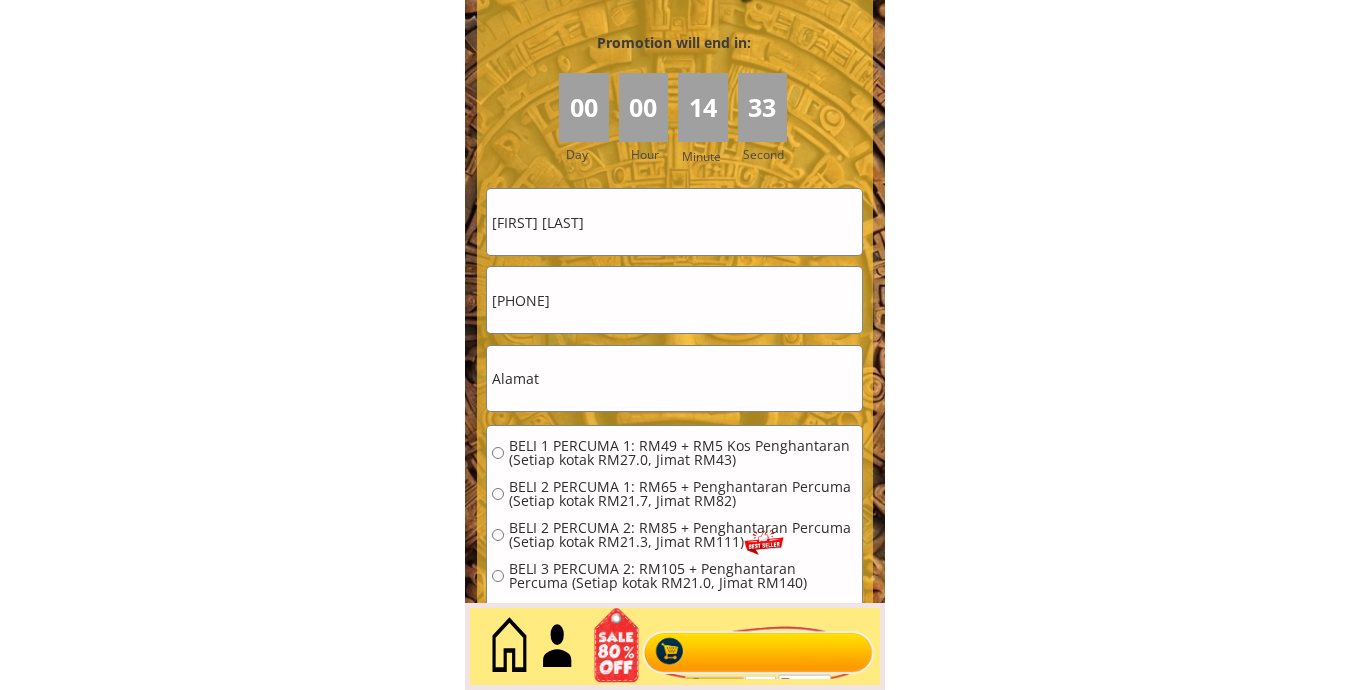 type on "[FIRST] [LAST]" 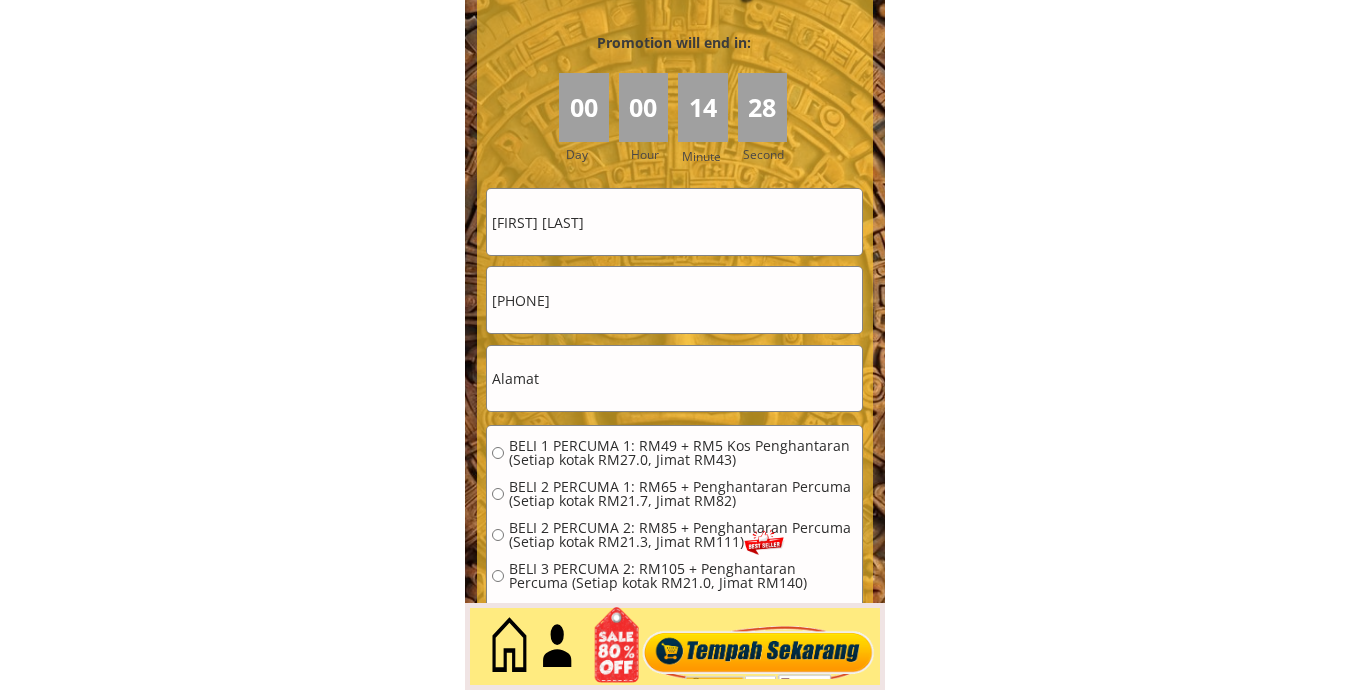click on "0164965580" at bounding box center [674, 300] 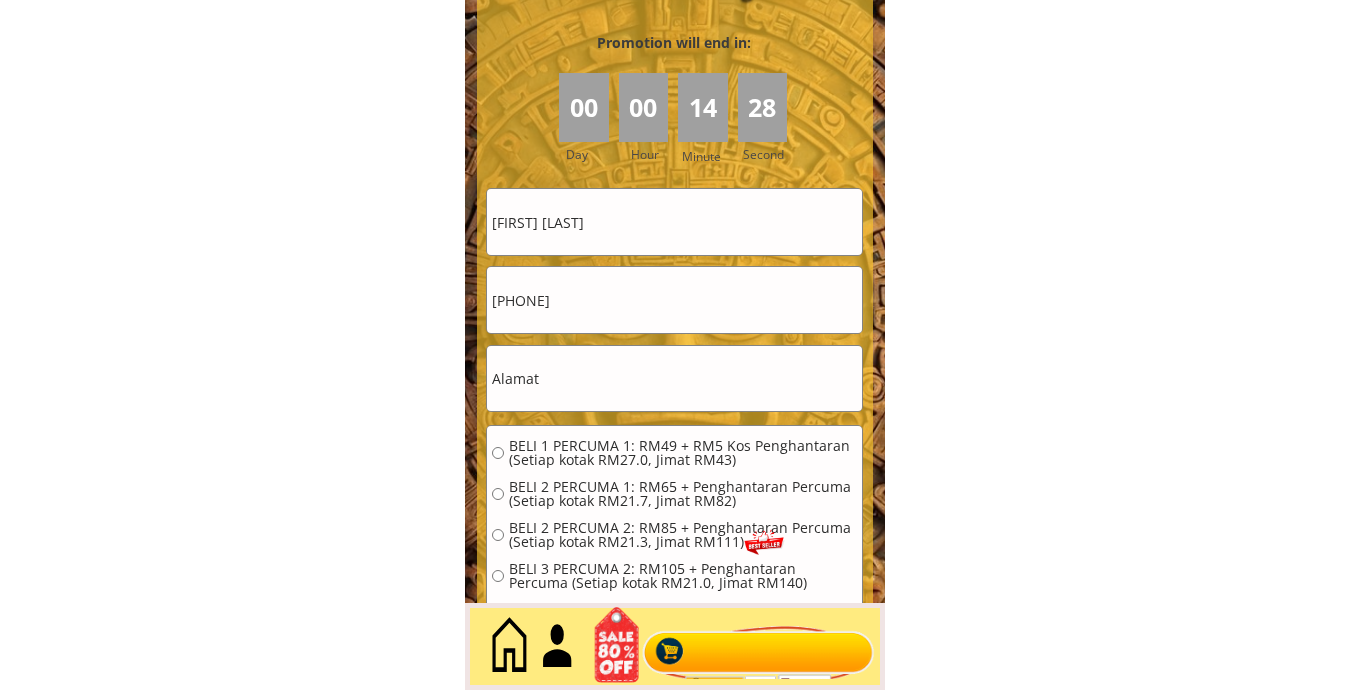 paste on "No.7 Taman Milek Fasa 2, Lorong Gunung Ledang 4," 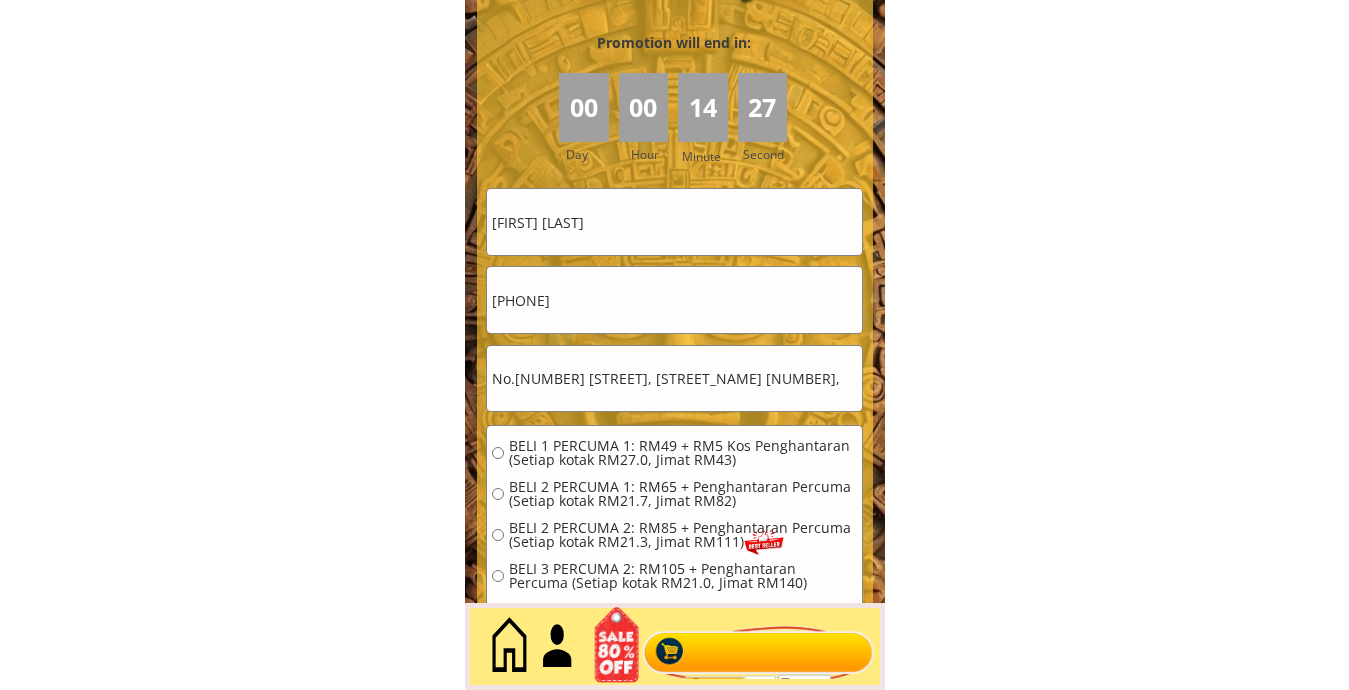 type on "No.7 Taman Milek Fasa 2, Lorong Gunung Ledang 4," 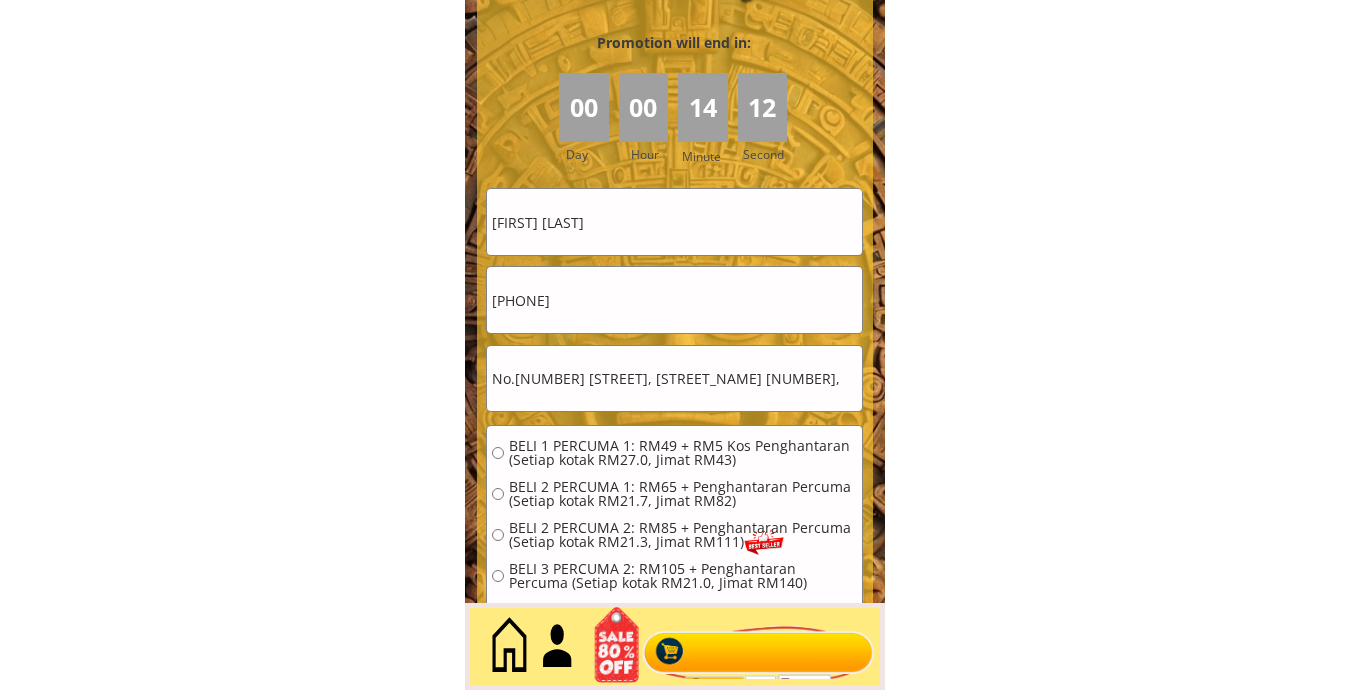 click on "0164965580" at bounding box center [674, 300] 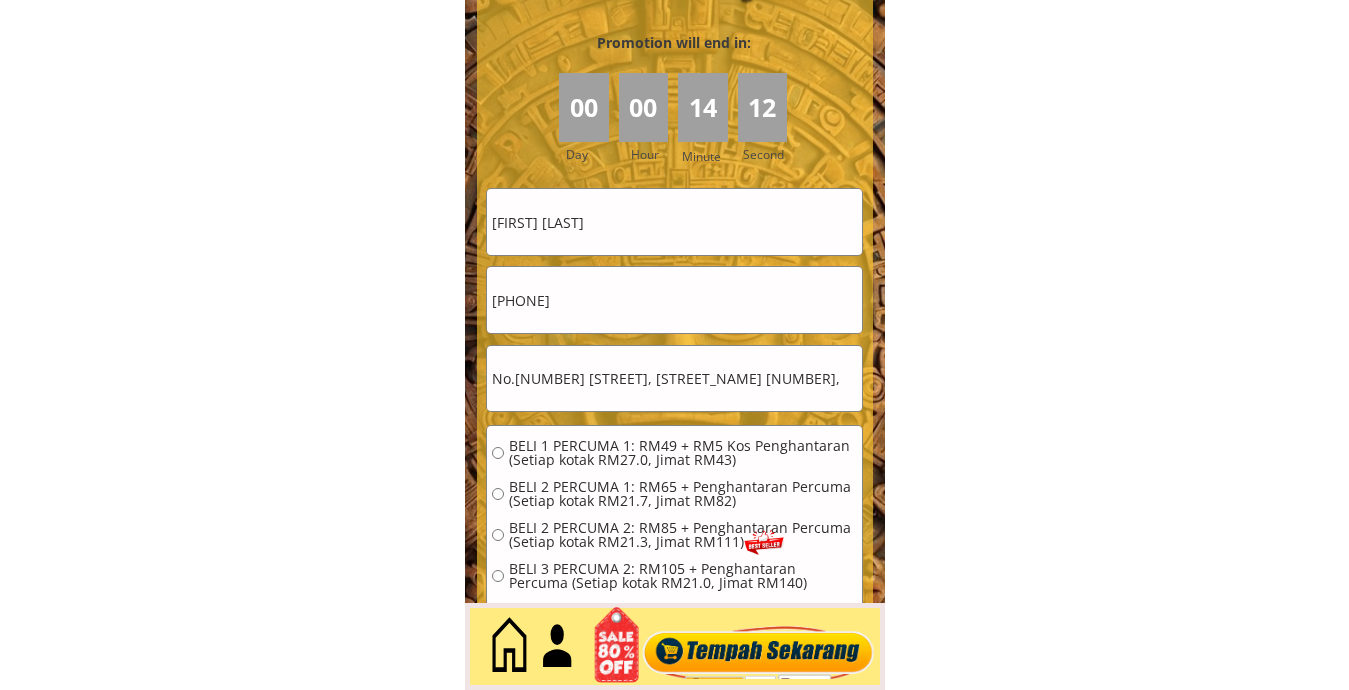 paste on "98504048" 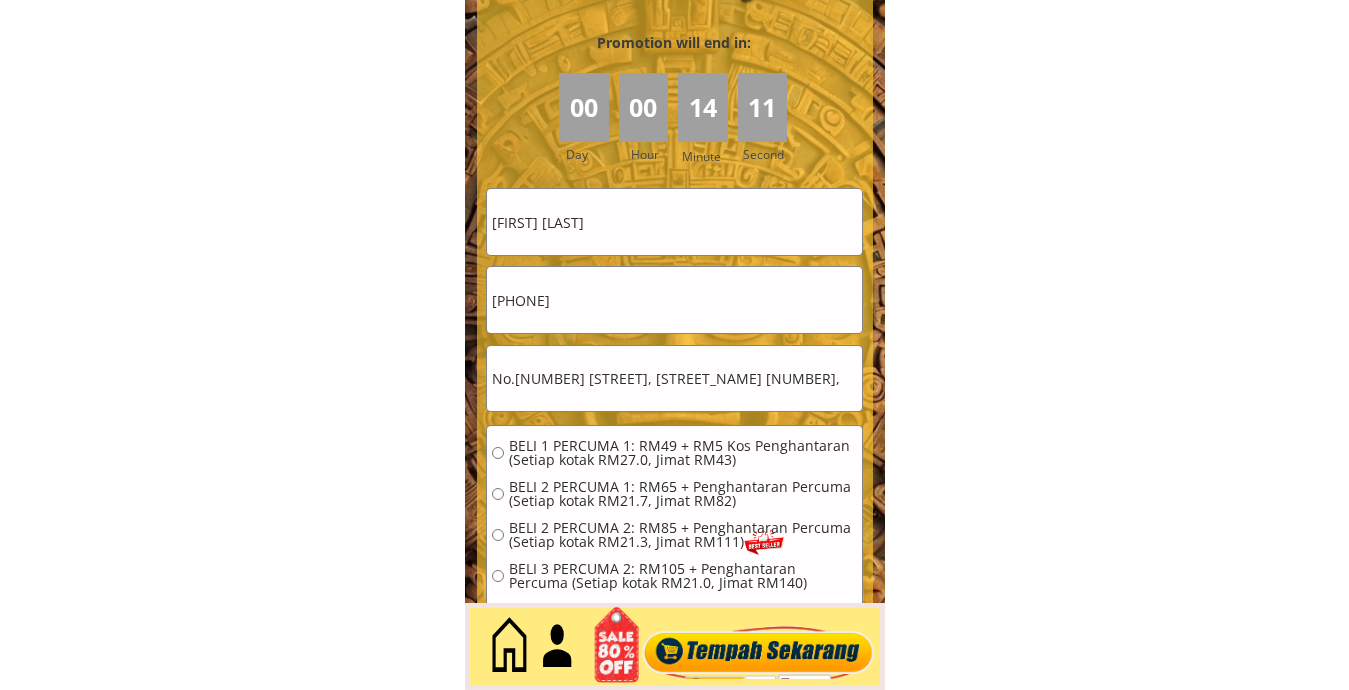 type on "[PHONE]" 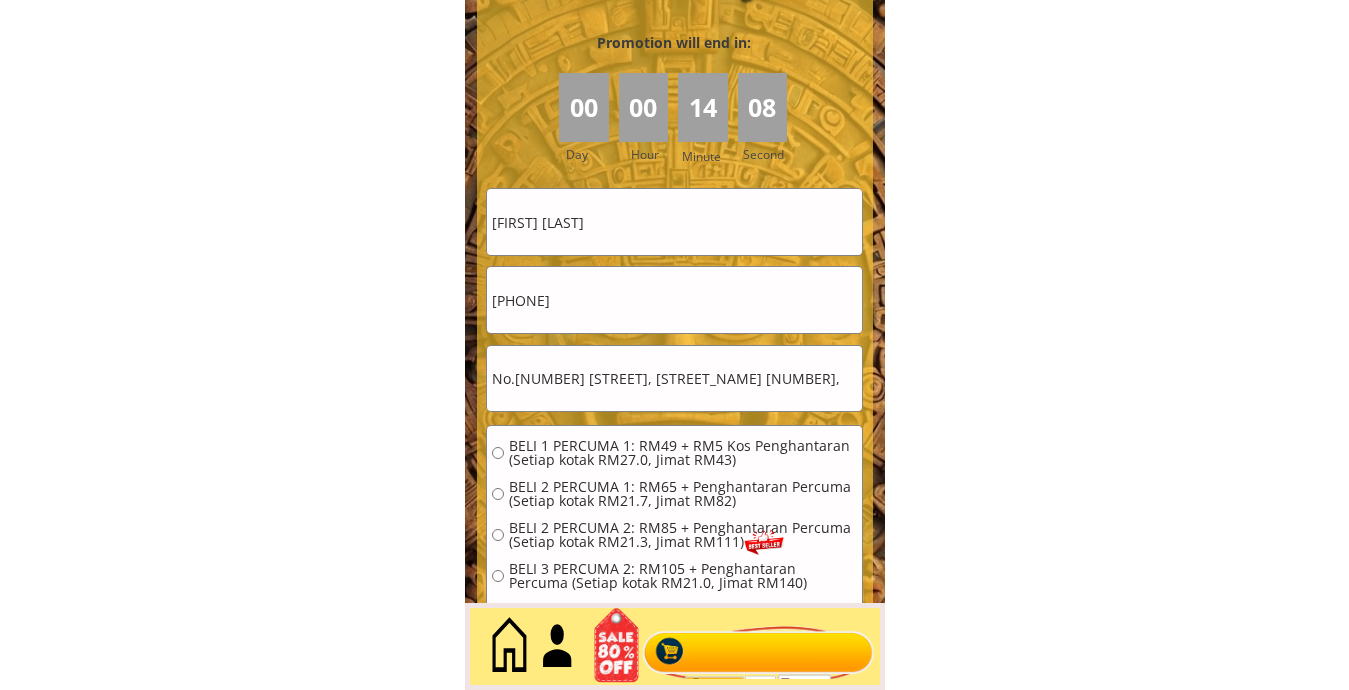 click on "BELI 2 PERCUMA 1: RM65 + Penghantaran Percuma (Setiap kotak RM21.7, Jimat RM82)" at bounding box center [683, 494] 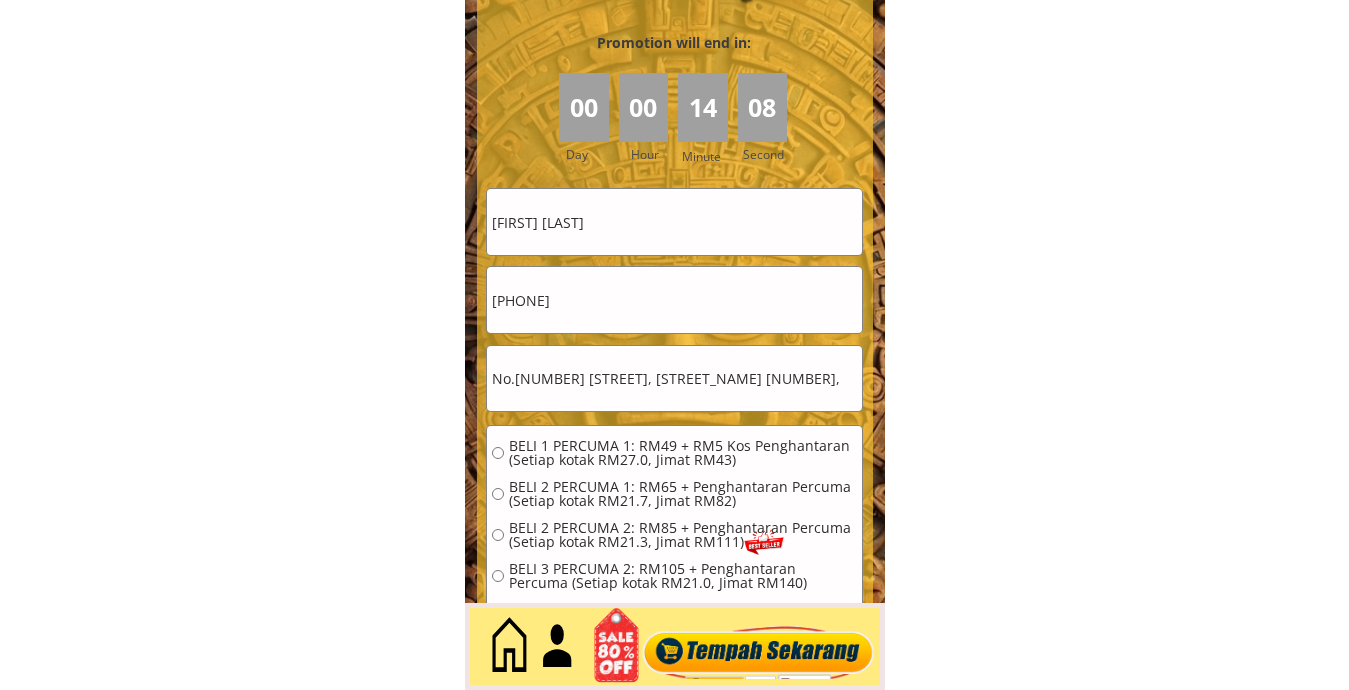 radio on "true" 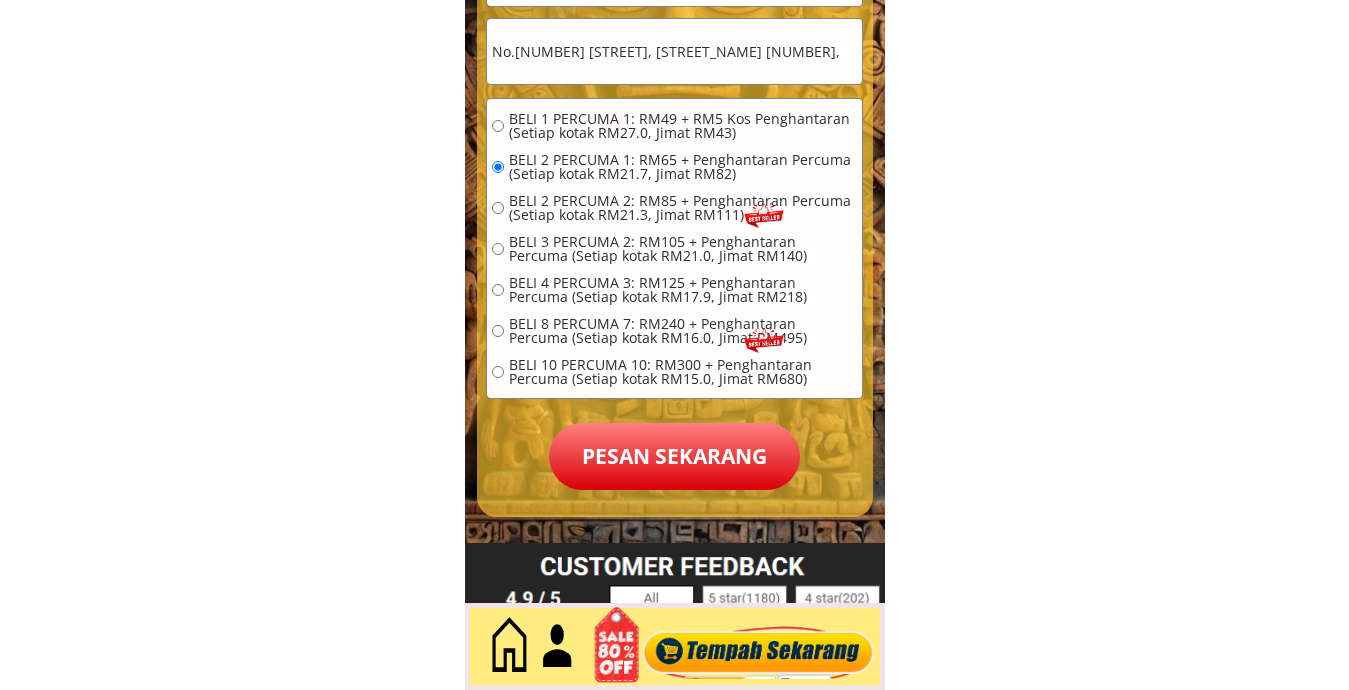 scroll, scrollTop: 9343, scrollLeft: 0, axis: vertical 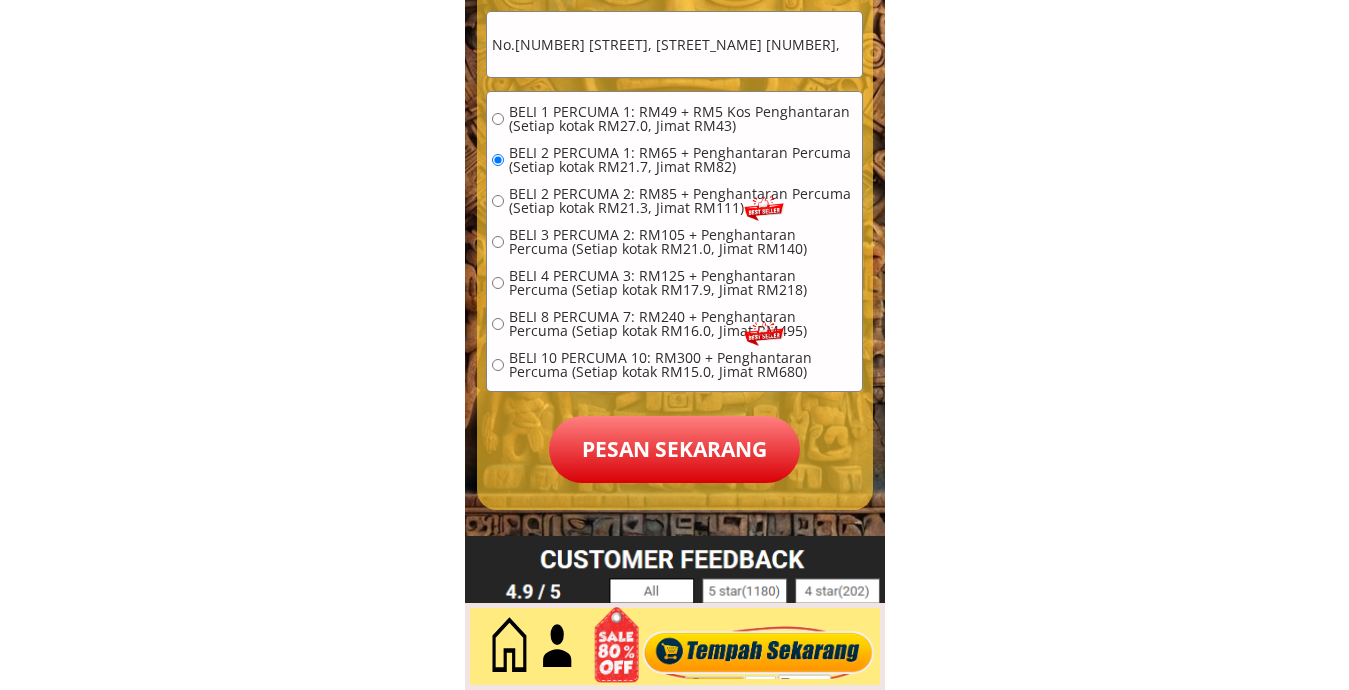 click on "Pesan sekarang" at bounding box center [674, 450] 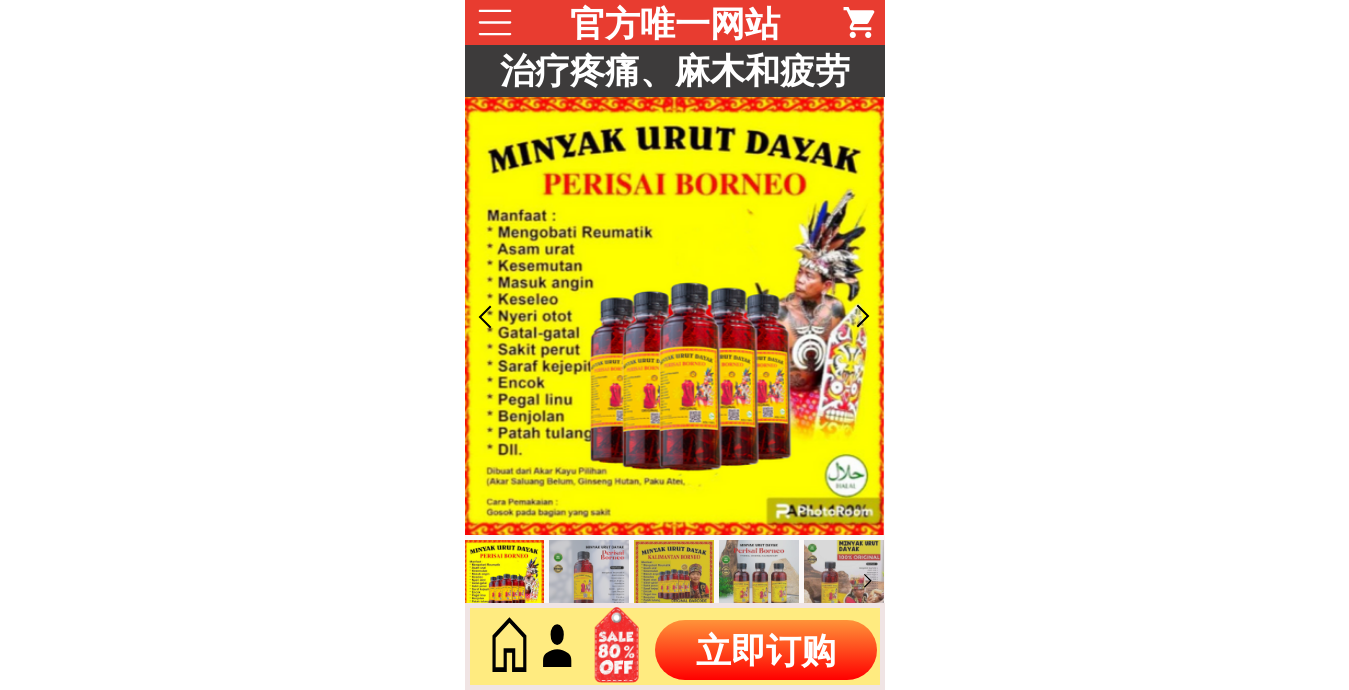 scroll, scrollTop: 0, scrollLeft: 0, axis: both 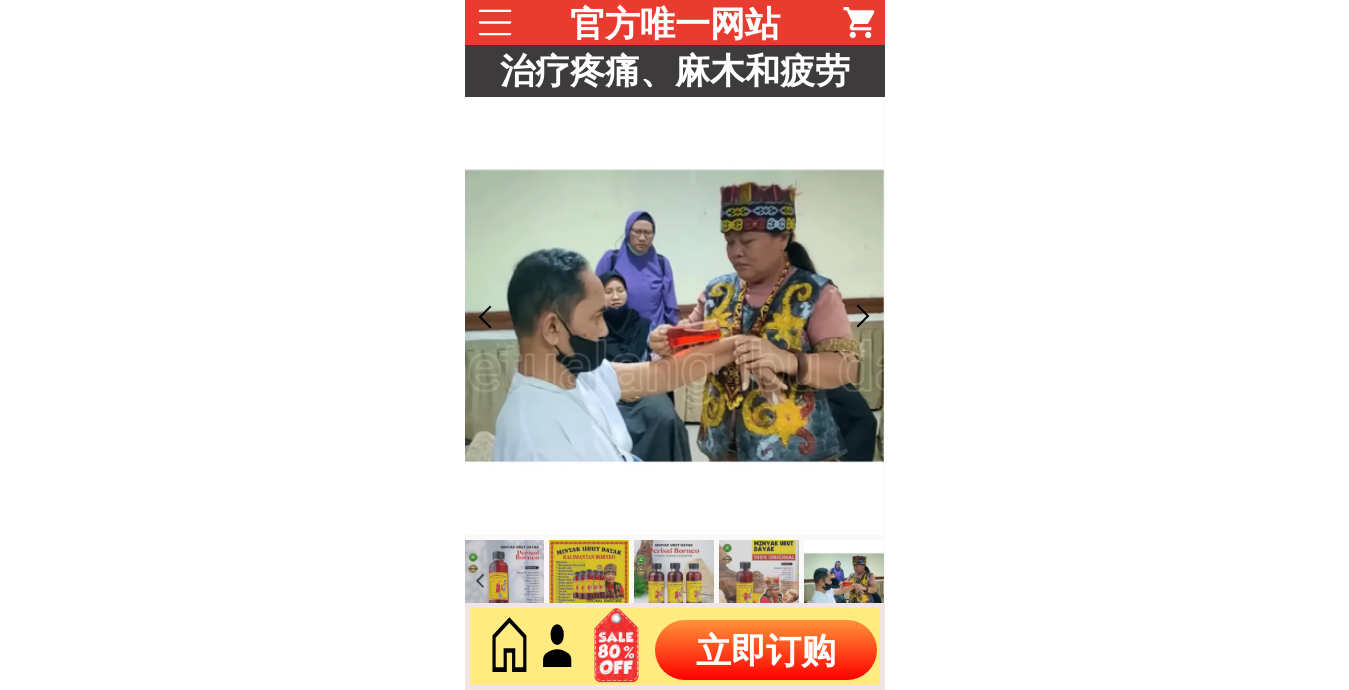 click on "立即订购" at bounding box center [766, 650] 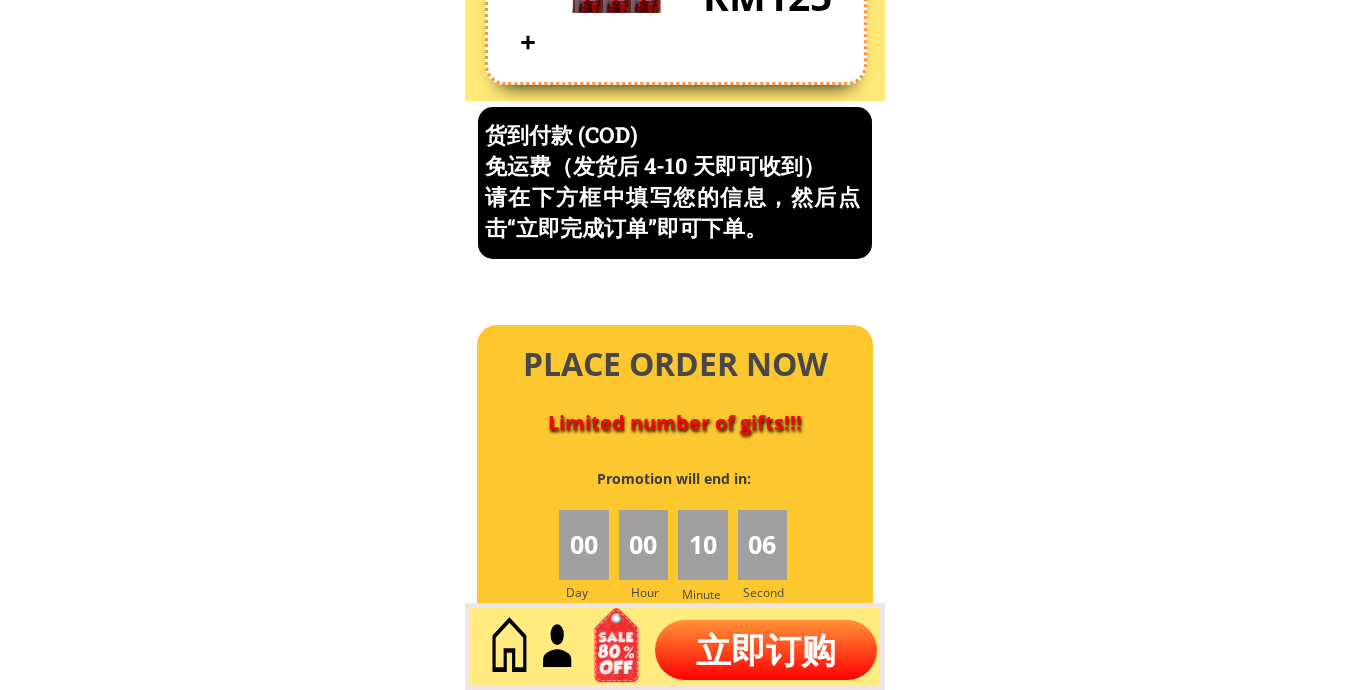 scroll, scrollTop: 8553, scrollLeft: 0, axis: vertical 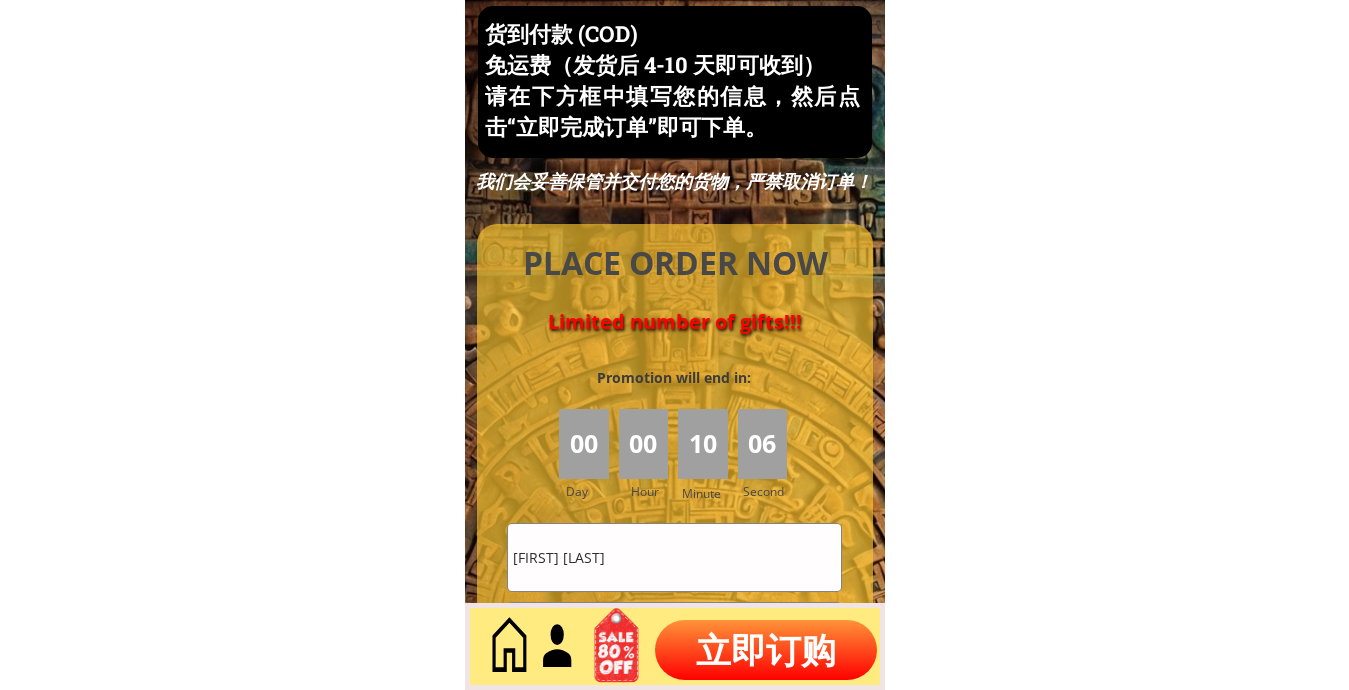 click on "[FIRST] [LAST]" at bounding box center (674, 557) 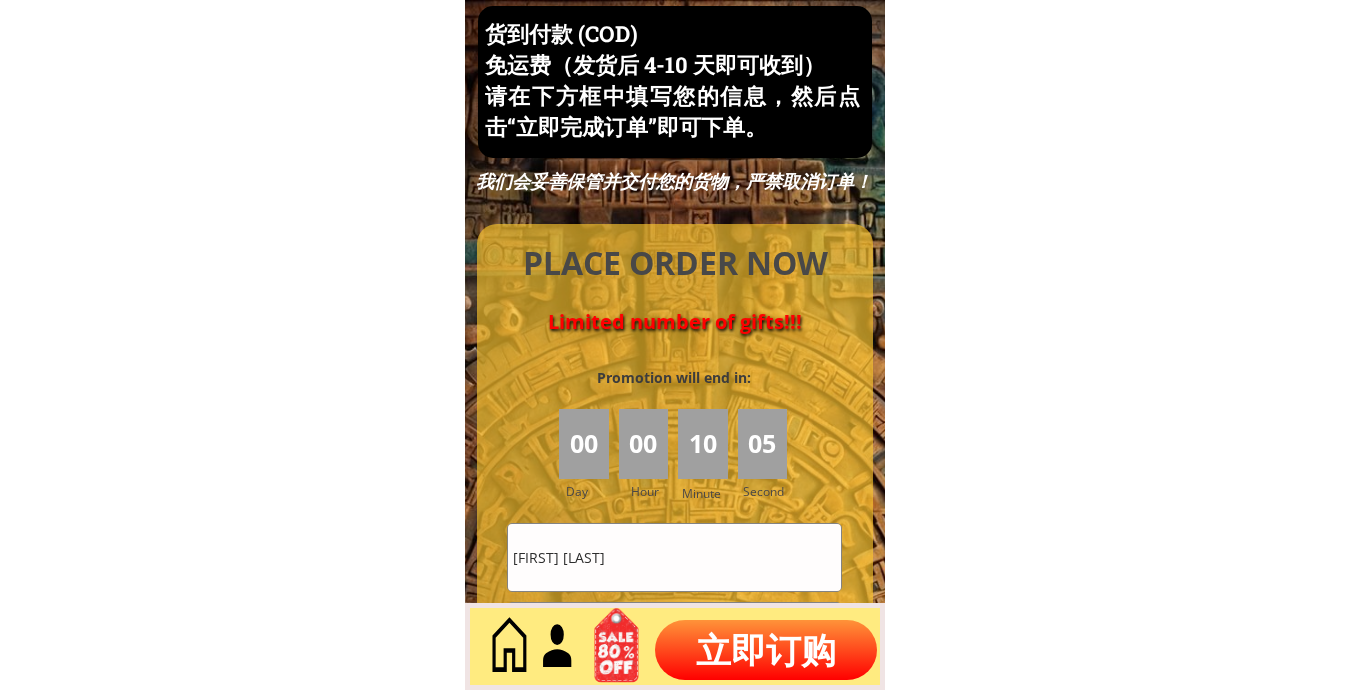 click on "[FIRST] [LAST]" at bounding box center (674, 557) 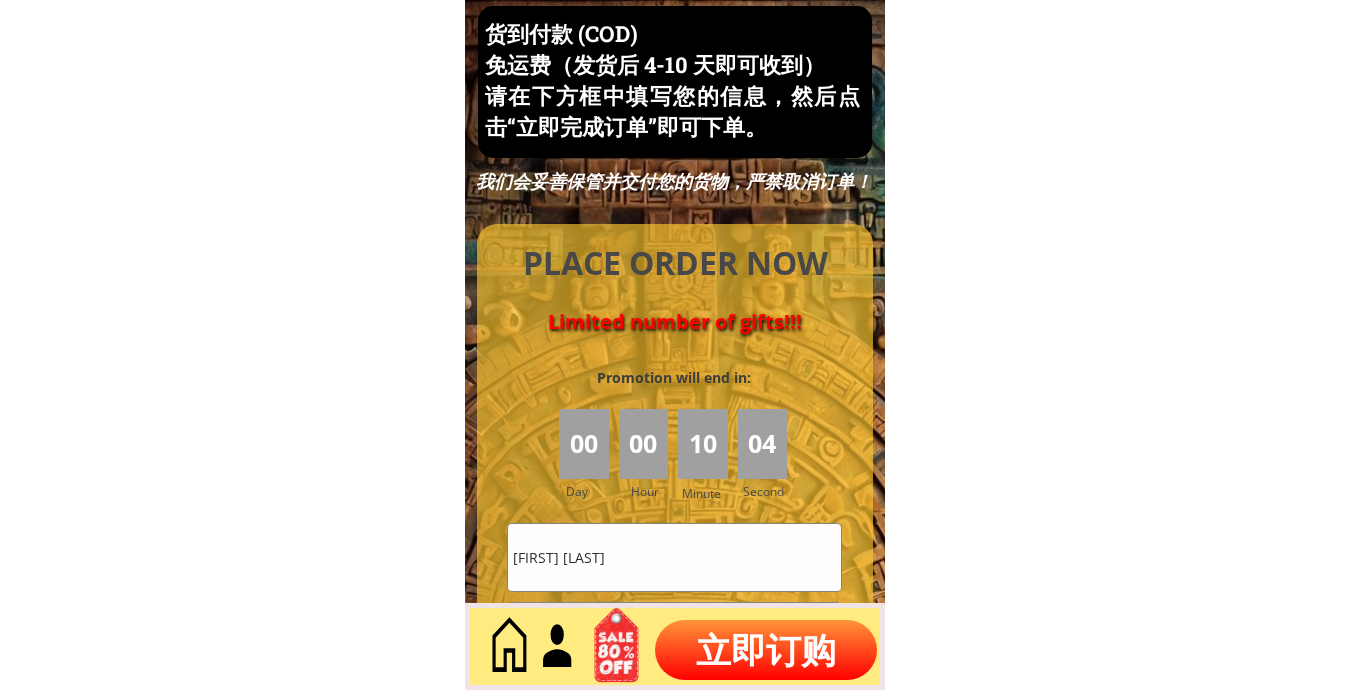 click on "[FIRST] [LAST]" at bounding box center [674, 557] 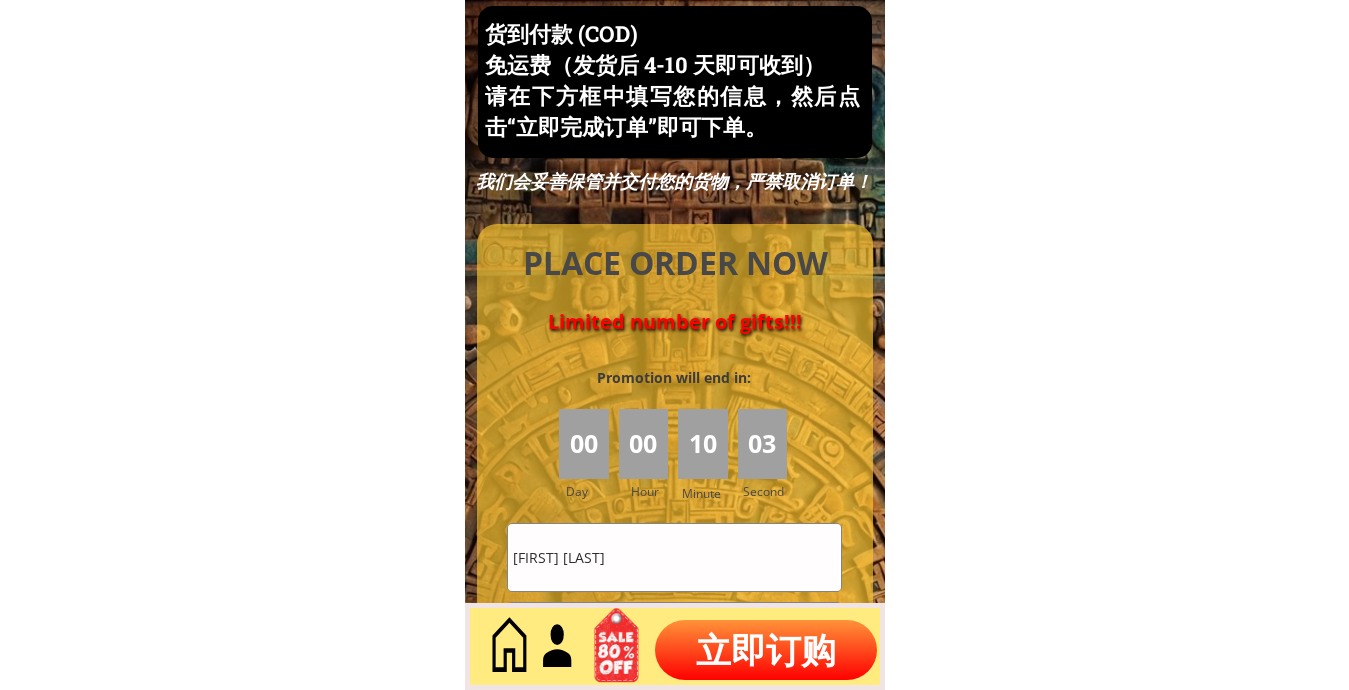 paste on "[FIRST] [LAST][NUMBER]" 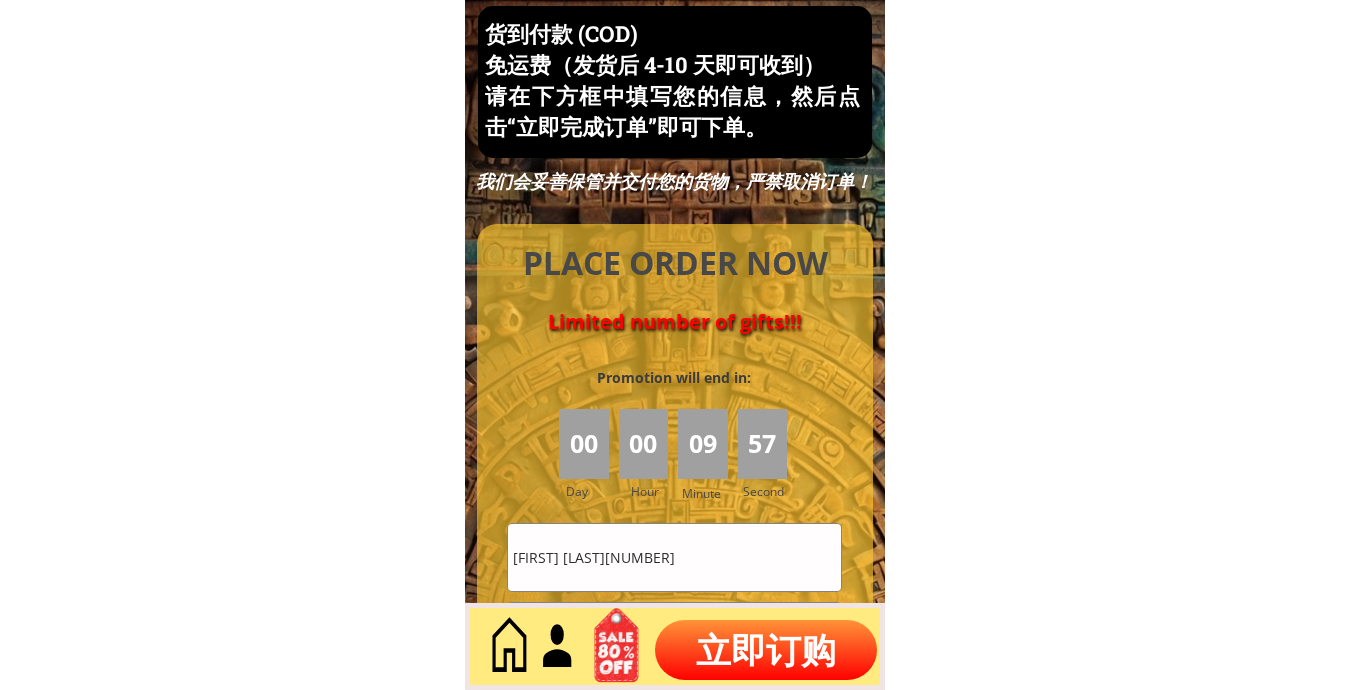 click on "[FIRST] [LAST][NUMBER]" at bounding box center (674, 557) 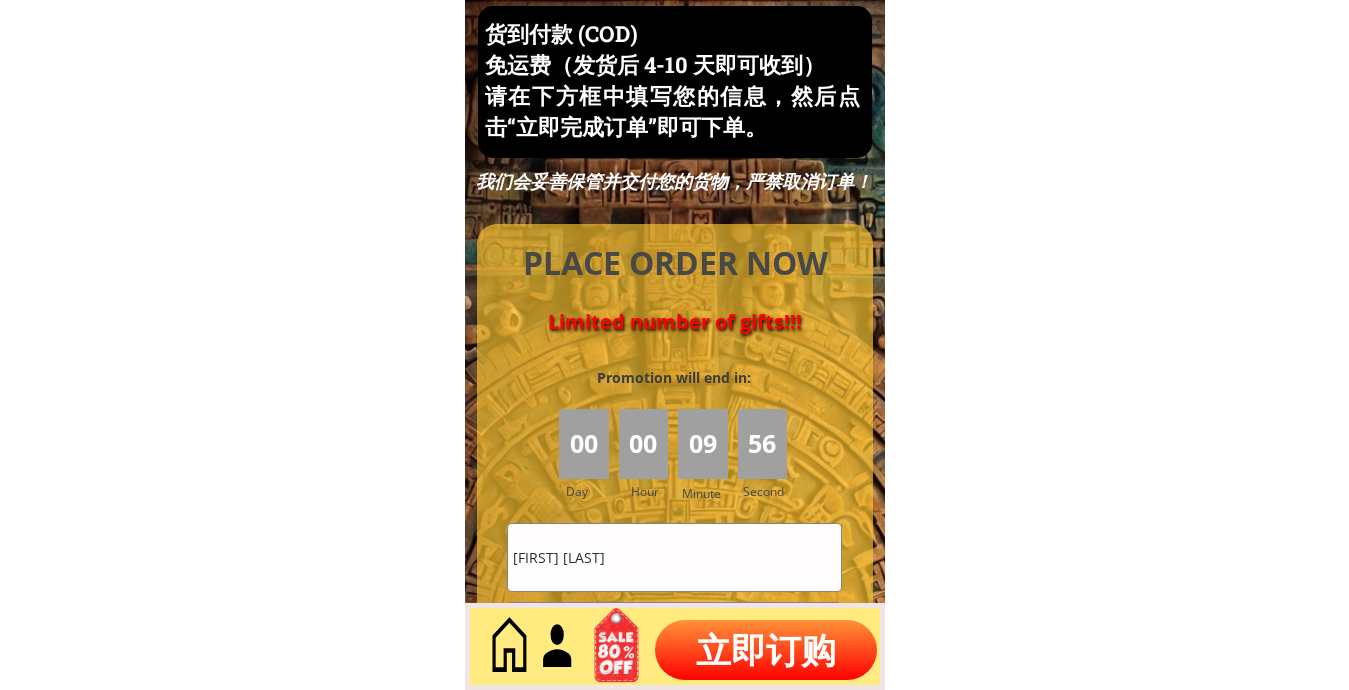 type on "[FIRST] [LAST]" 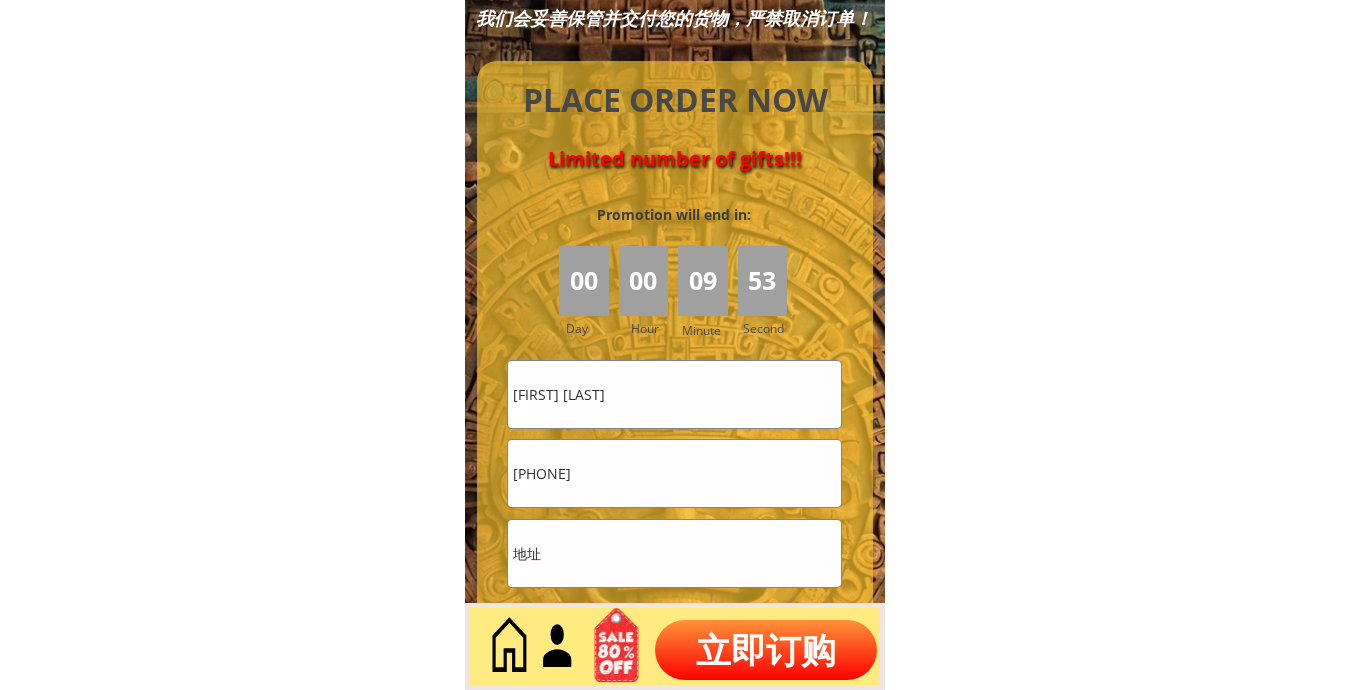 scroll, scrollTop: 8720, scrollLeft: 0, axis: vertical 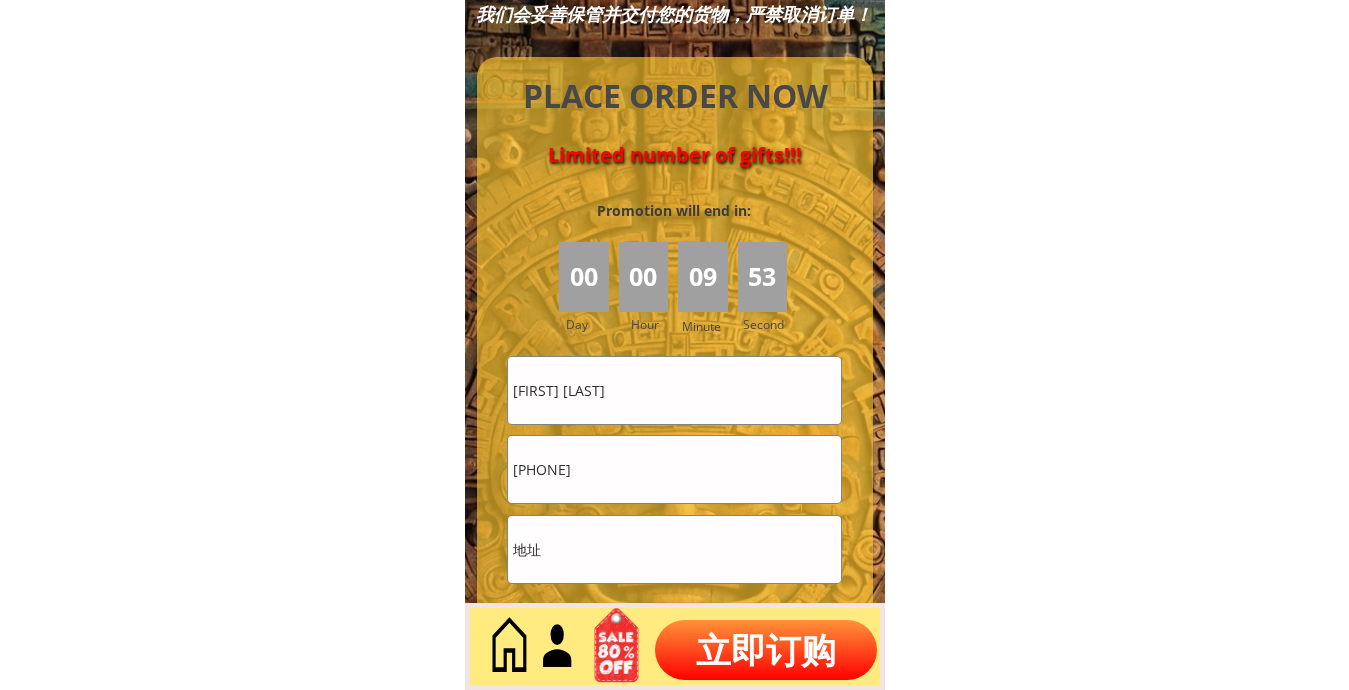 click on "[PHONE]" at bounding box center (674, 469) 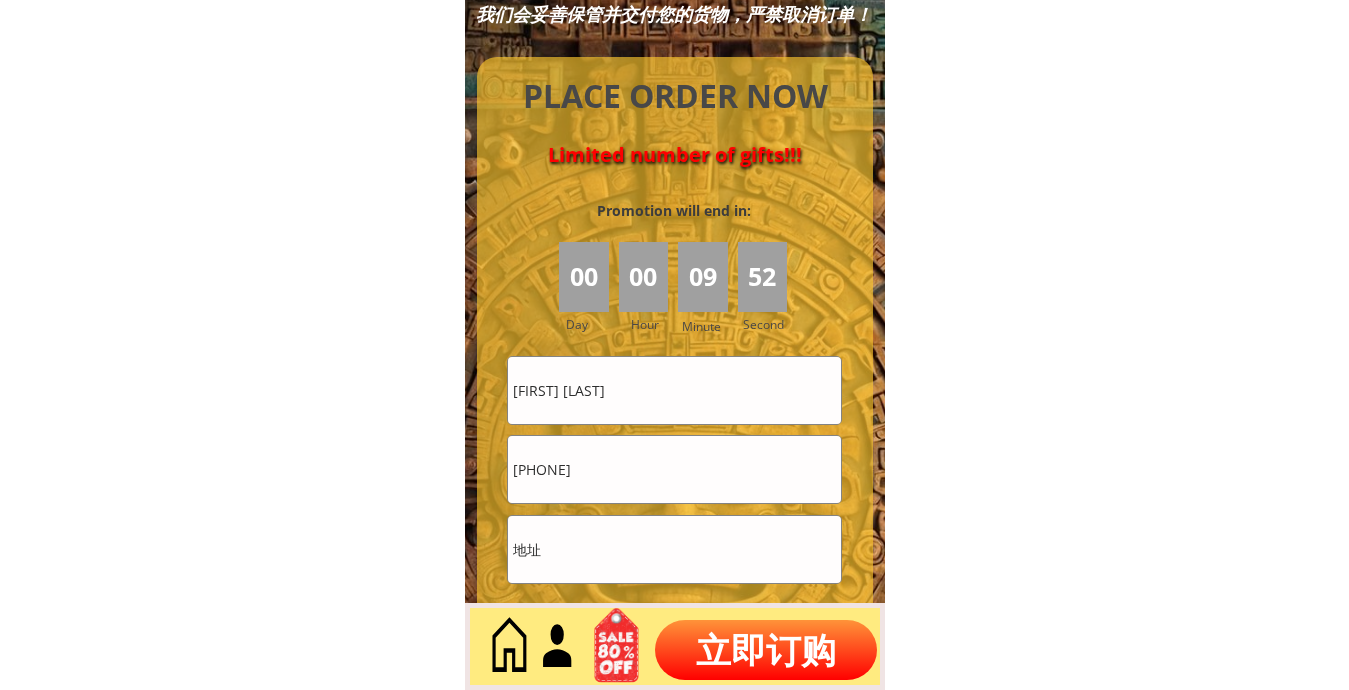 type on "[PHONE]" 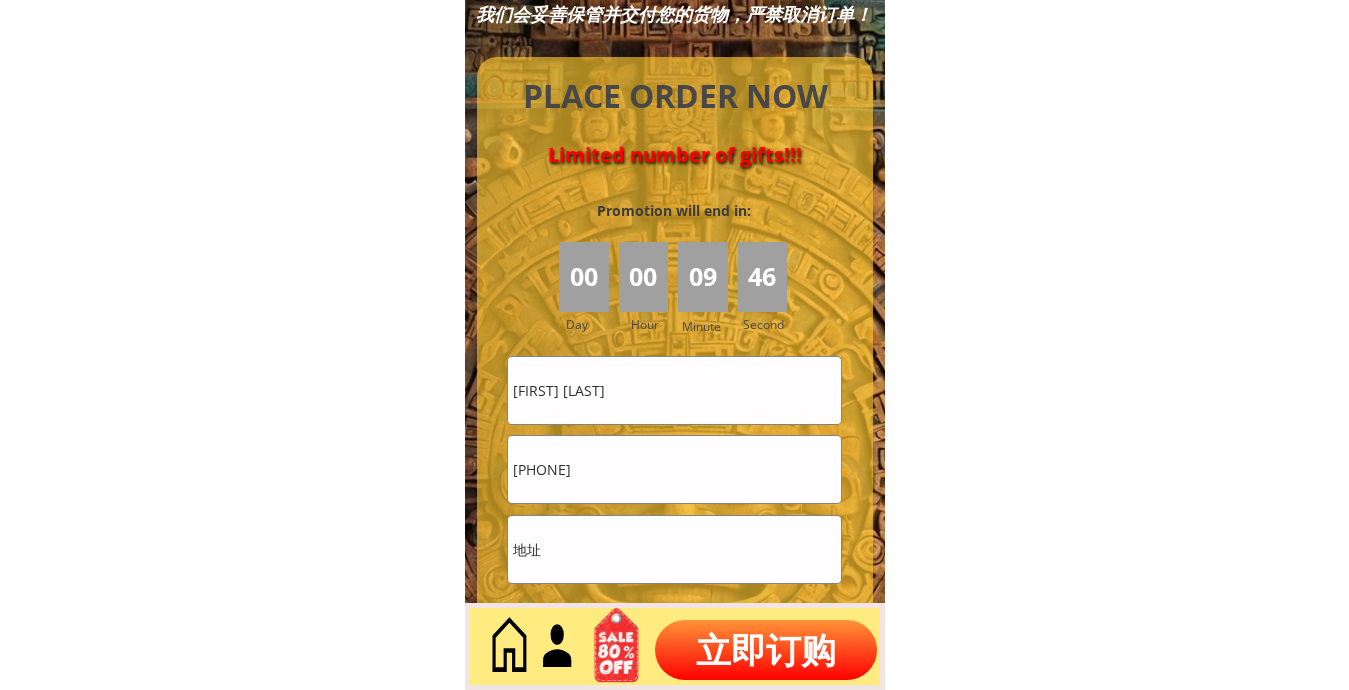 click at bounding box center [674, 549] 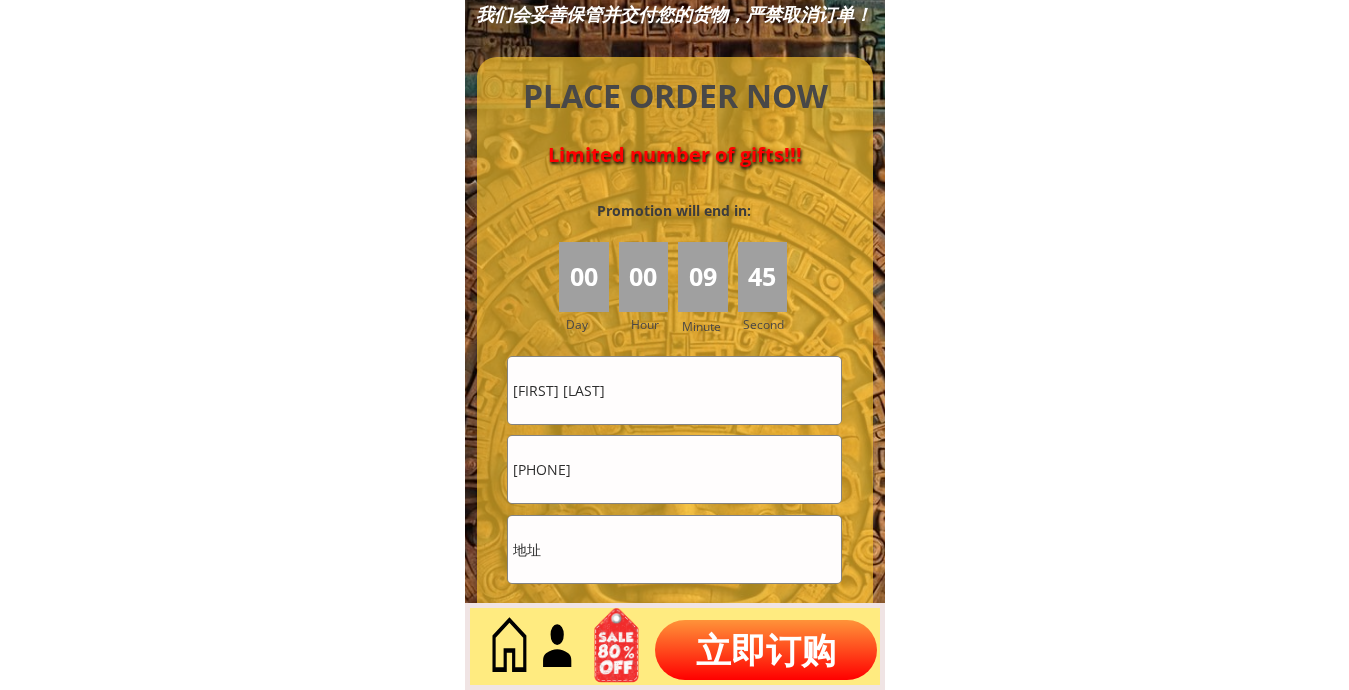 paste on "No：[NUMBER] [STREET] [STREET] [STREET] [CITY] [STATE] [COUNTRY] [POSTAL_CODE]" 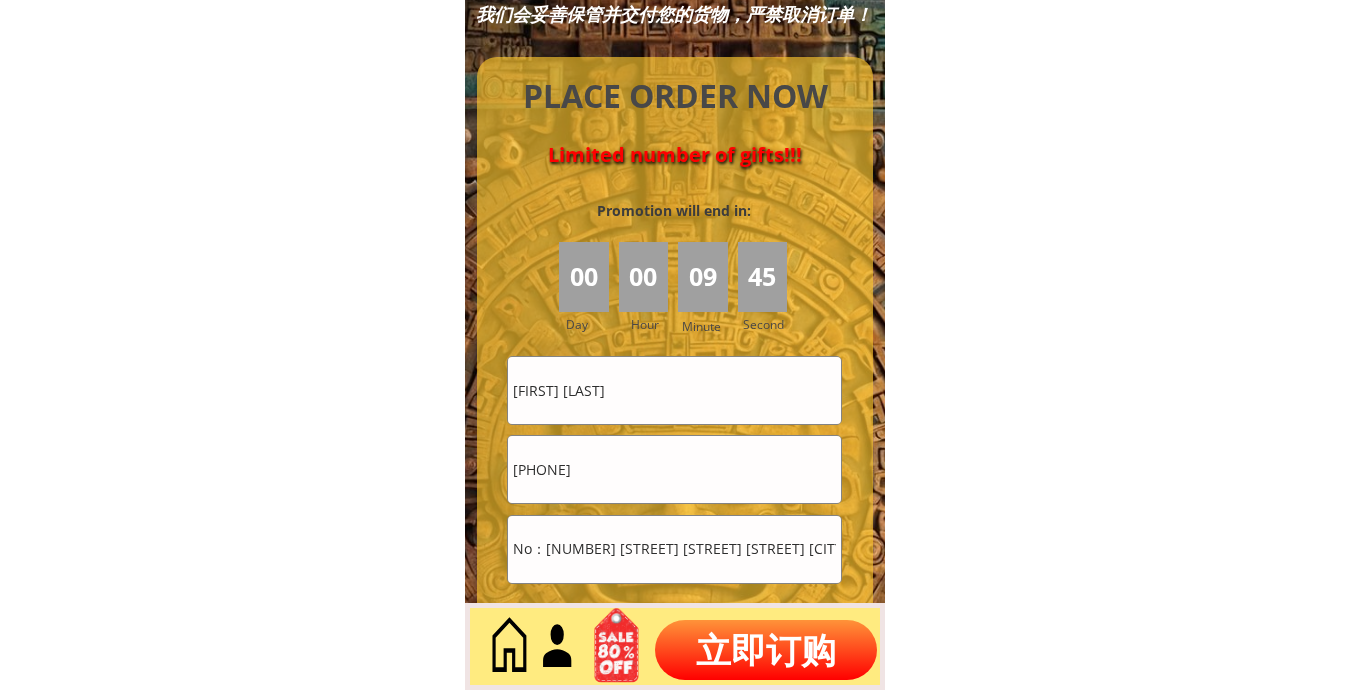 scroll, scrollTop: 0, scrollLeft: 332, axis: horizontal 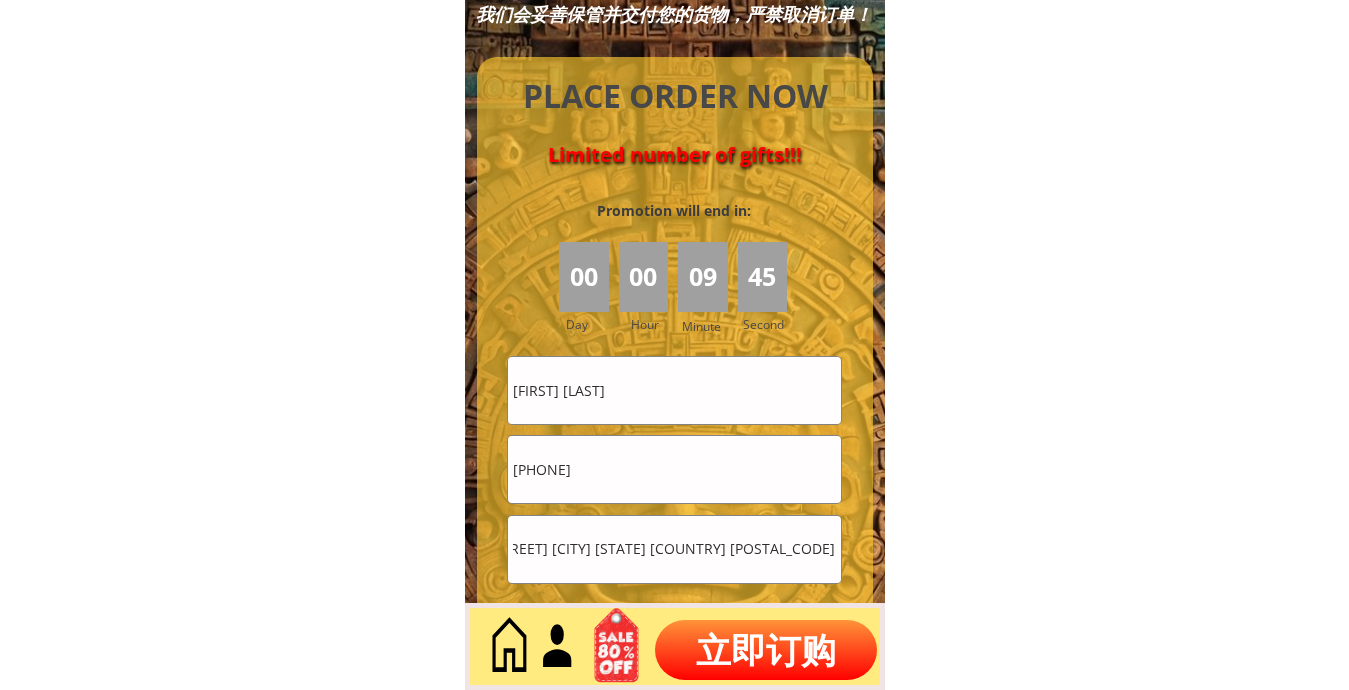 type on "No：[NUMBER] [STREET] [STREET] [STREET] [CITY] [STATE] [COUNTRY] [POSTAL_CODE]" 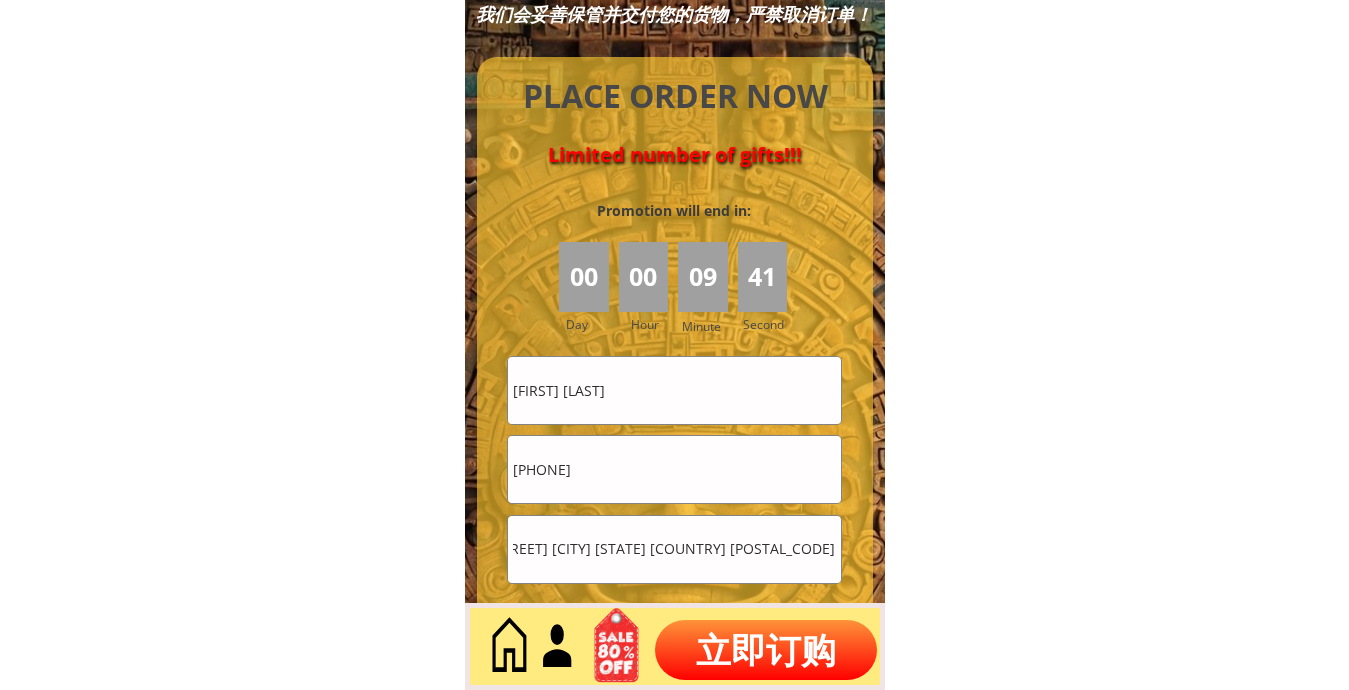scroll, scrollTop: 0, scrollLeft: 0, axis: both 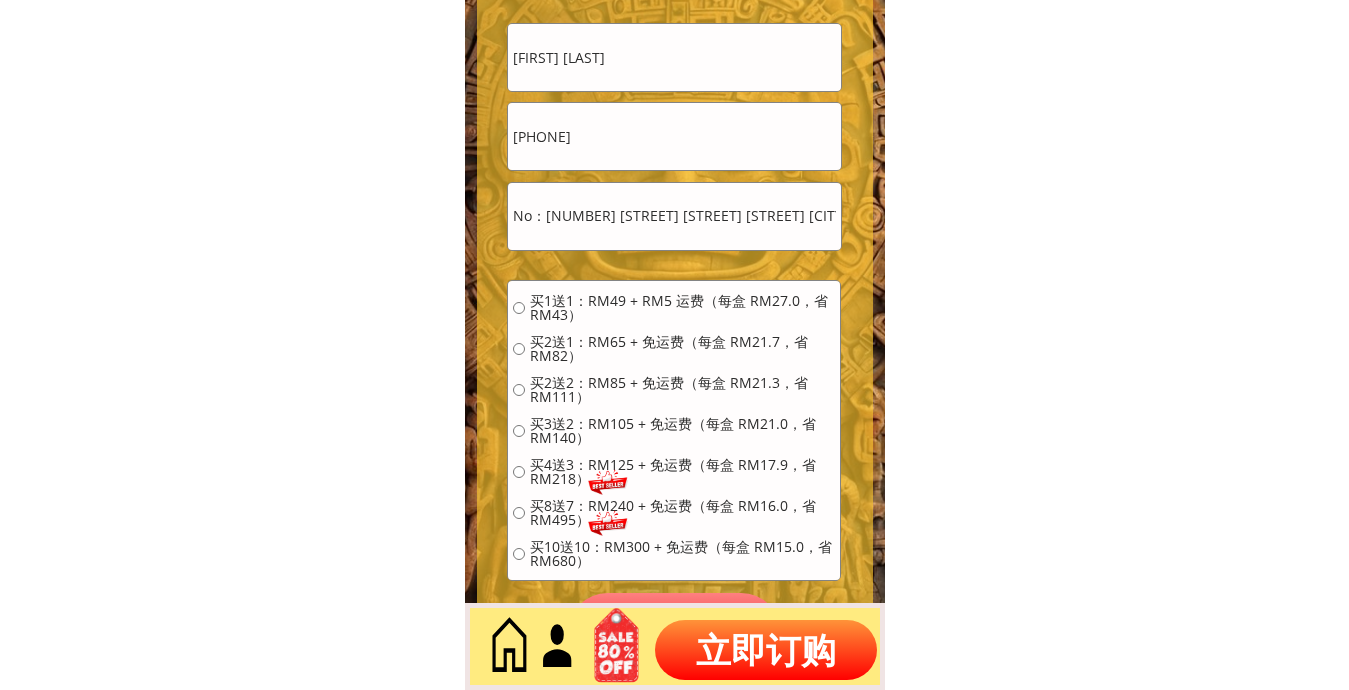 click on "买1送1：RM49 + RM5 运费（每盒 RM27.0，省 RM43）" at bounding box center [682, 308] 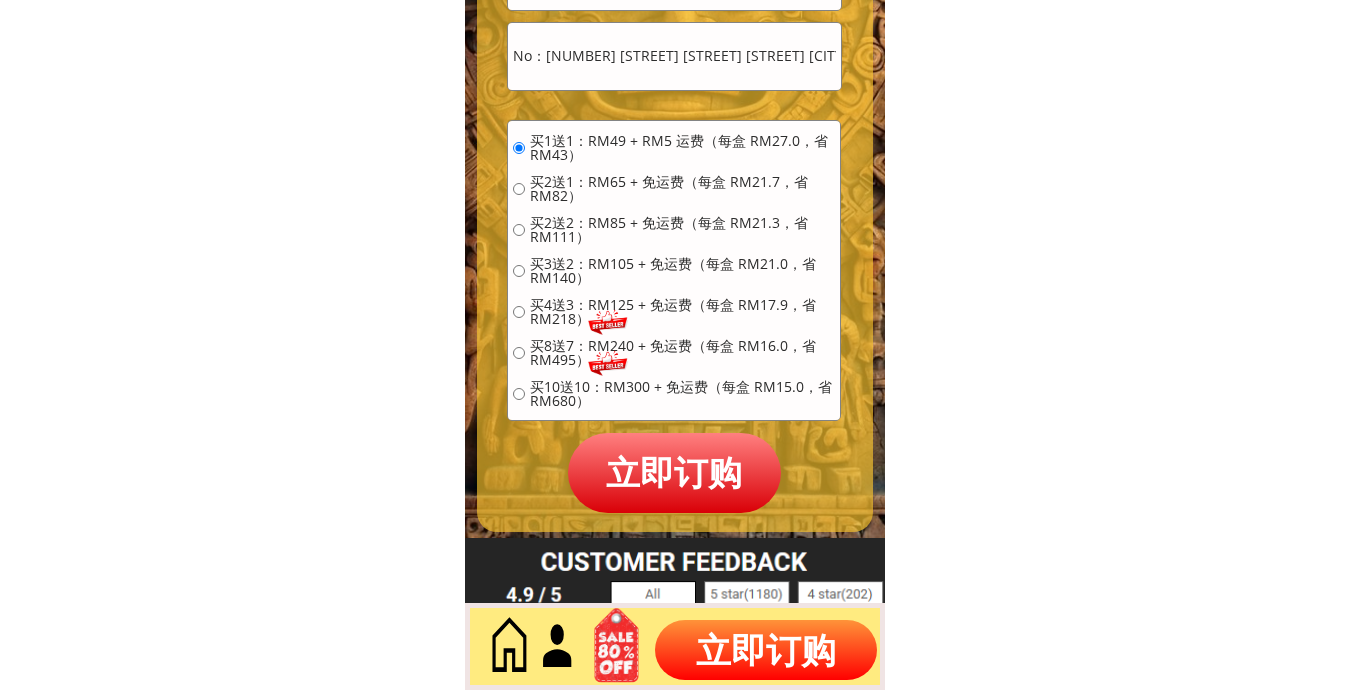 scroll, scrollTop: 9220, scrollLeft: 0, axis: vertical 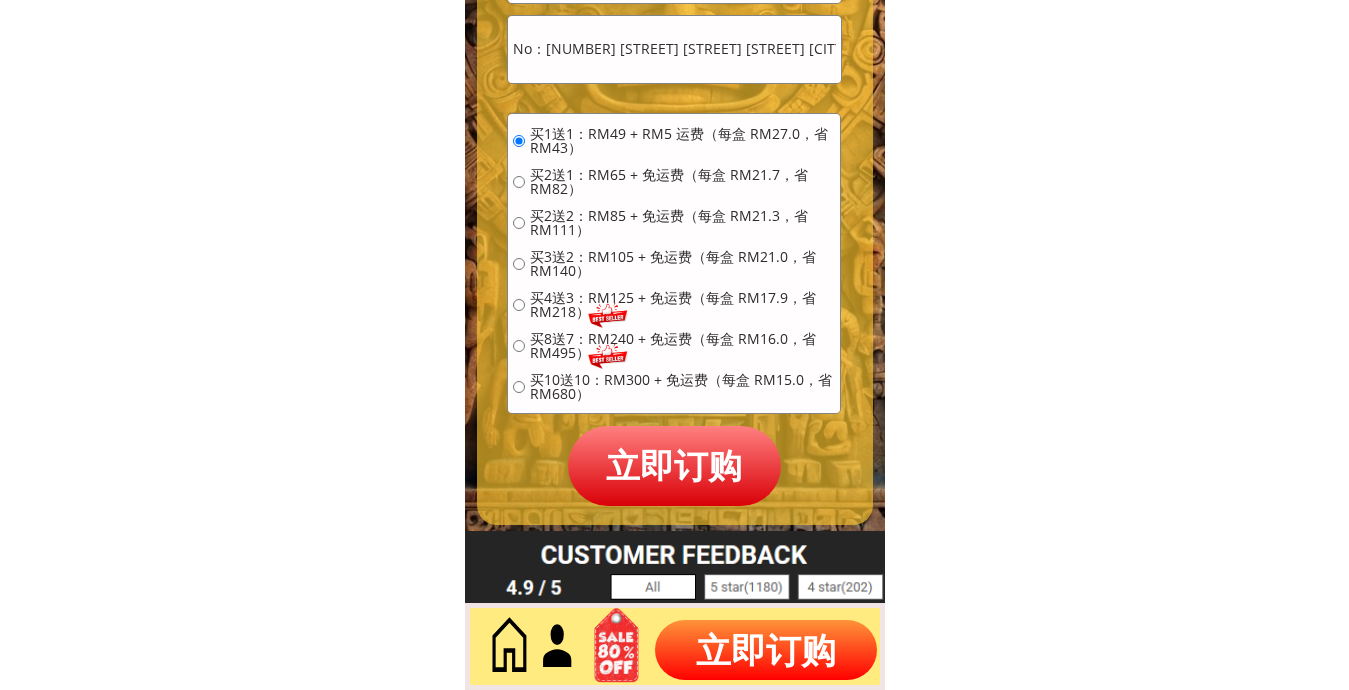 click on "立即订购" at bounding box center (675, 465) 